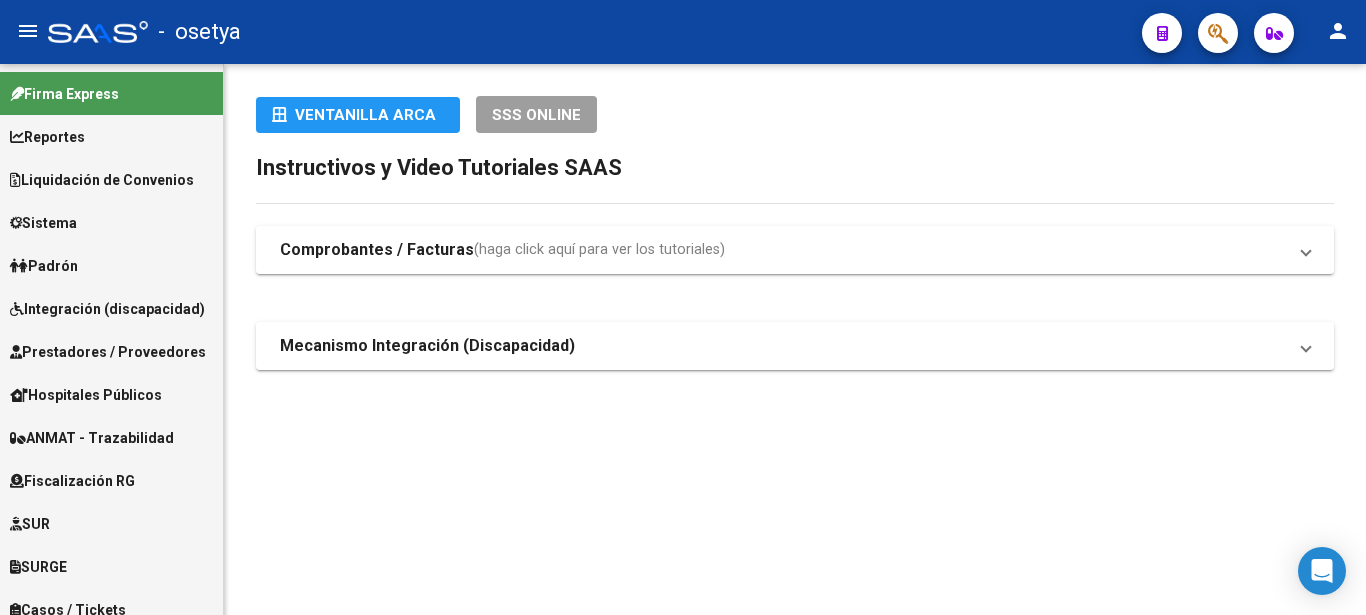scroll, scrollTop: 0, scrollLeft: 0, axis: both 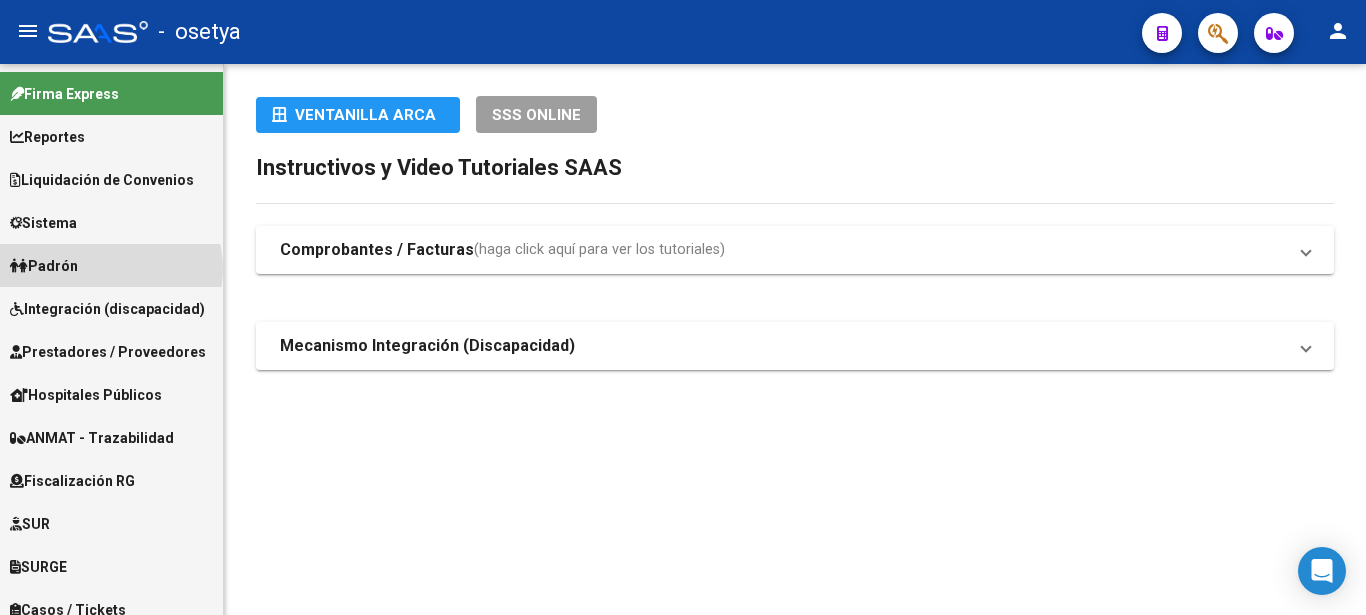 click on "Padrón" at bounding box center [111, 265] 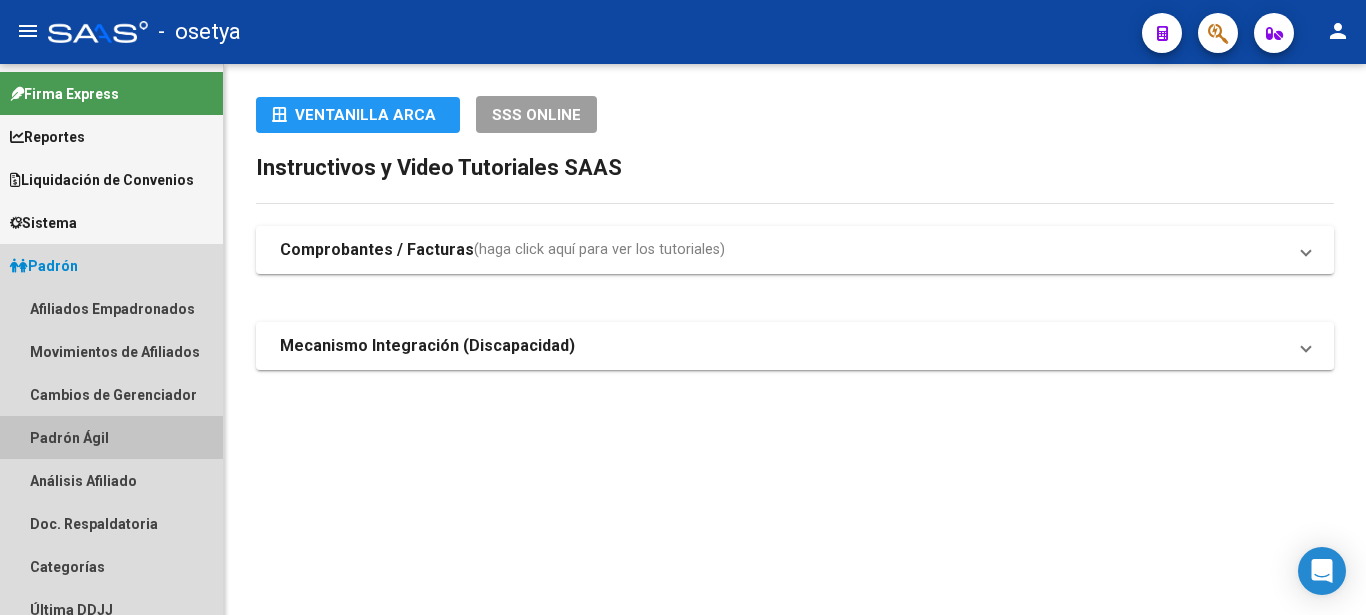 click on "Padrón Ágil" at bounding box center [111, 437] 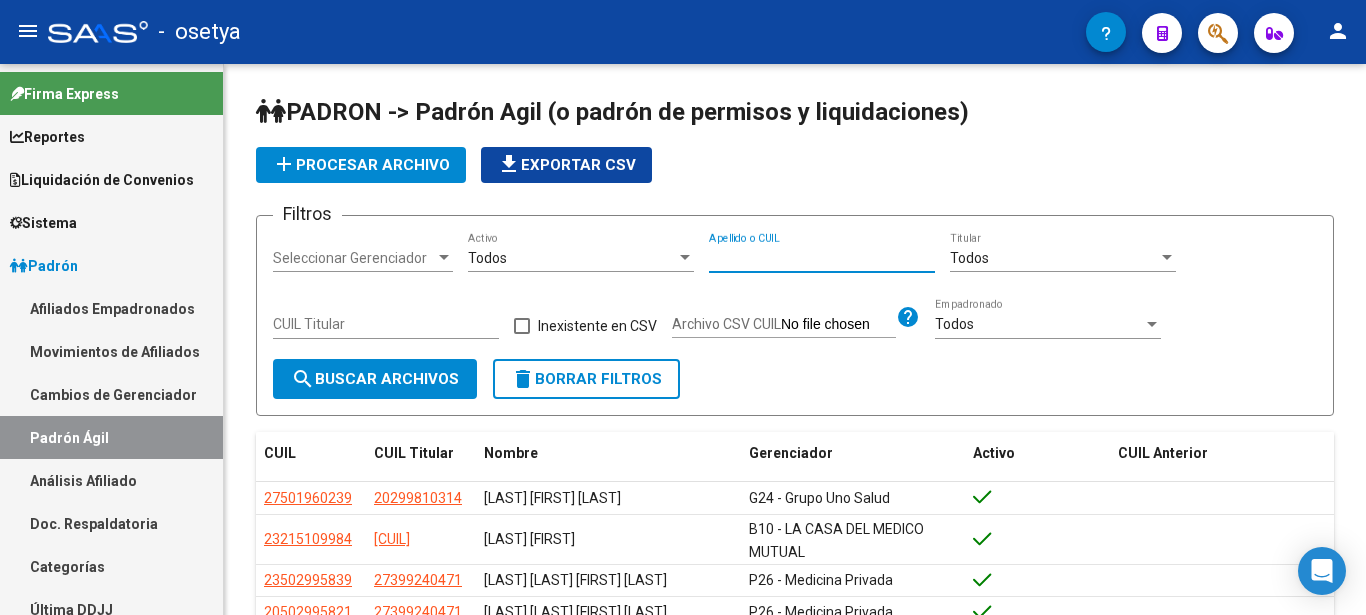 click on "Apellido o CUIL" at bounding box center (822, 258) 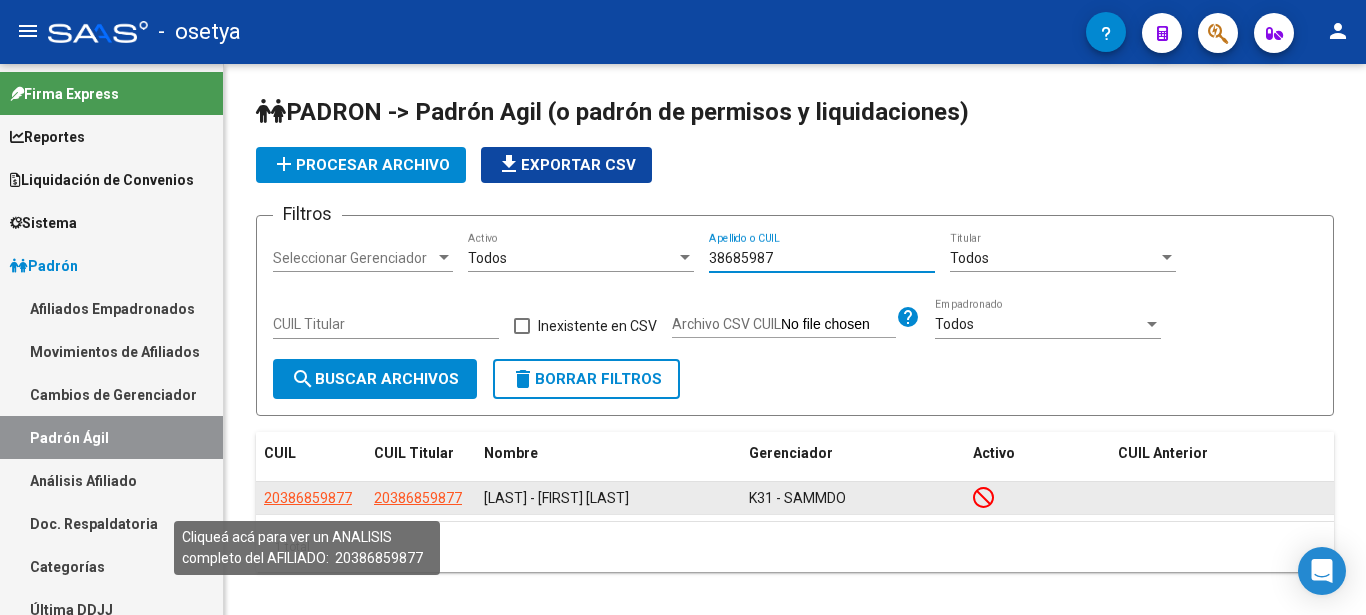 type on "38685987" 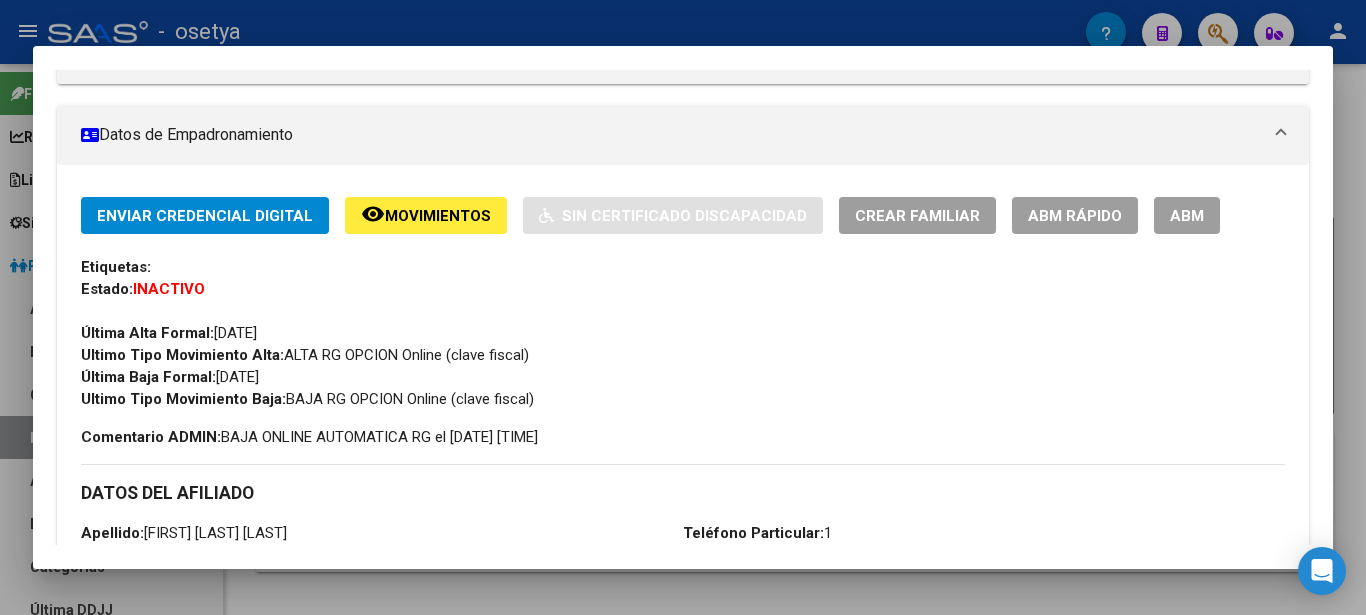 scroll, scrollTop: 0, scrollLeft: 0, axis: both 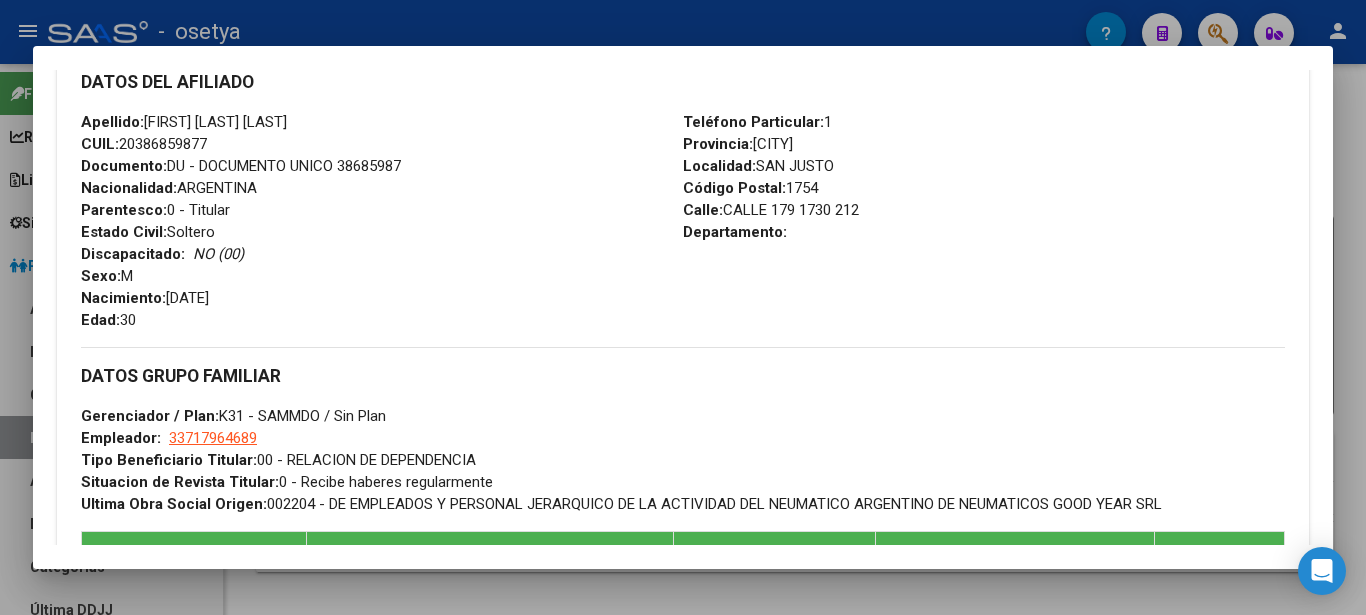 drag, startPoint x: 59, startPoint y: 97, endPoint x: 703, endPoint y: 440, distance: 729.64716 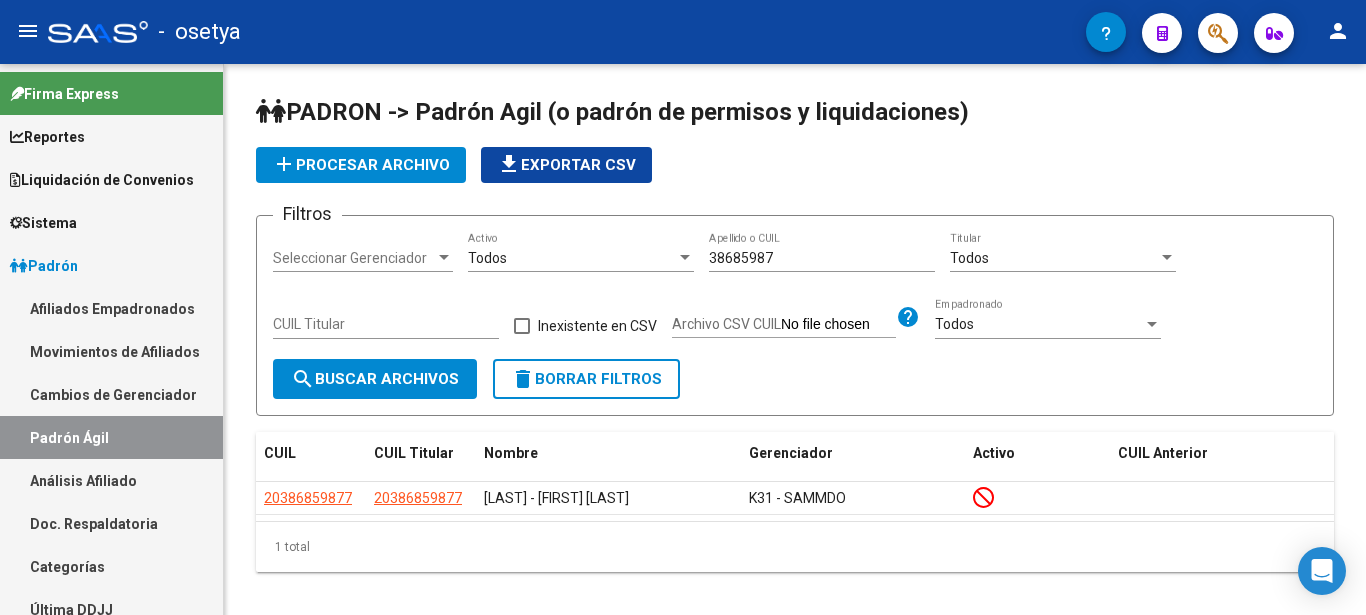 drag, startPoint x: 815, startPoint y: 269, endPoint x: 875, endPoint y: 252, distance: 62.361847 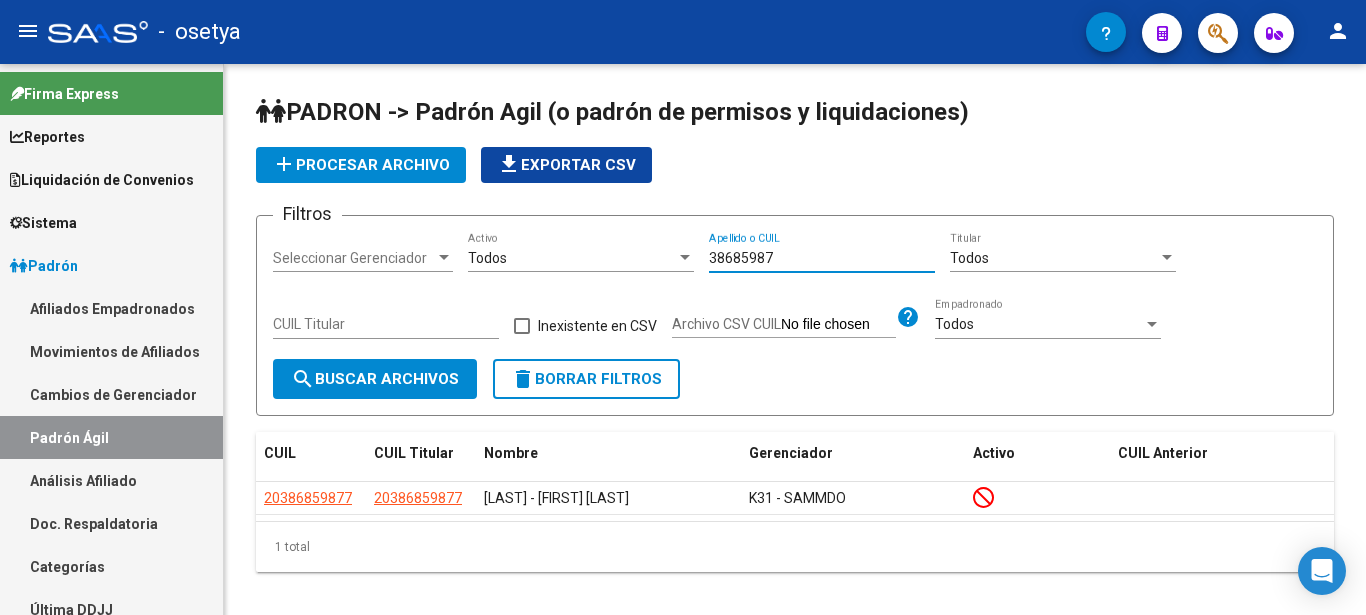 drag, startPoint x: 802, startPoint y: 259, endPoint x: 641, endPoint y: 282, distance: 162.63457 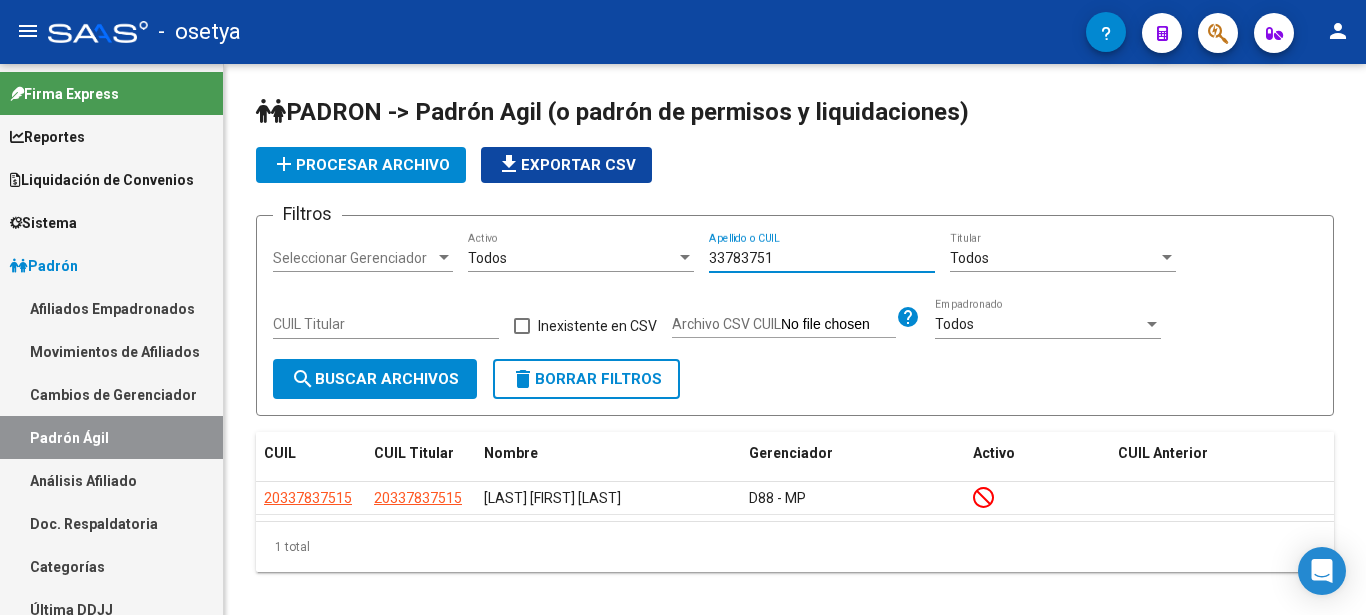 scroll, scrollTop: 22, scrollLeft: 0, axis: vertical 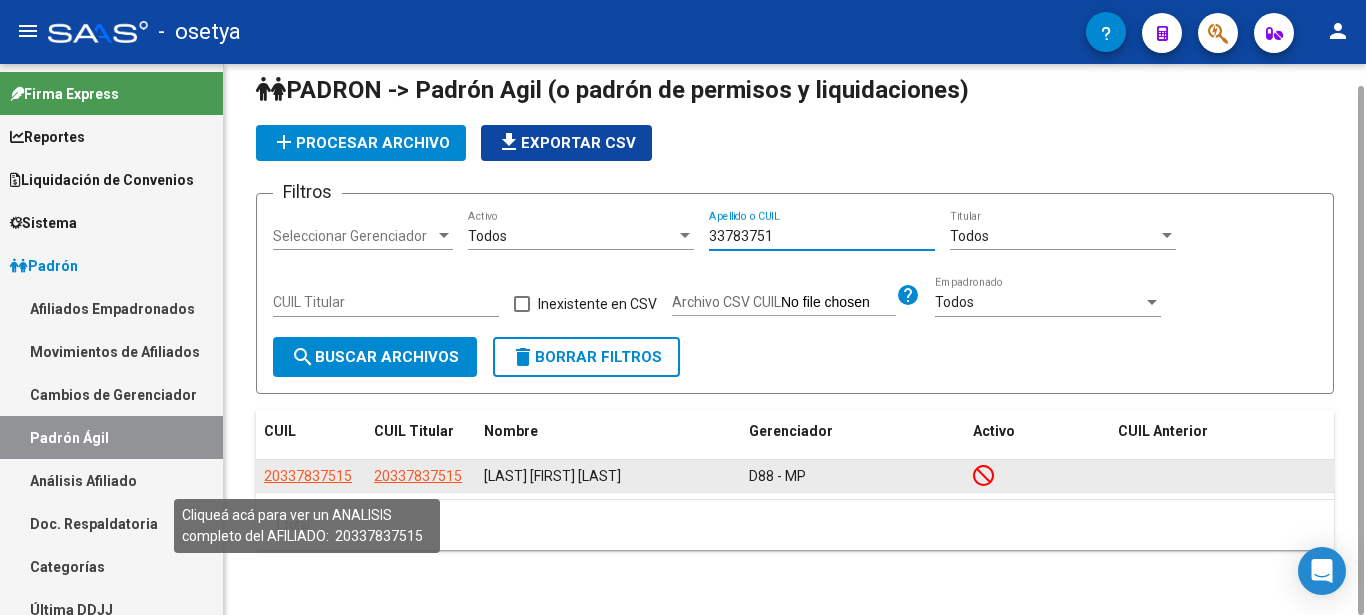 type on "33783751" 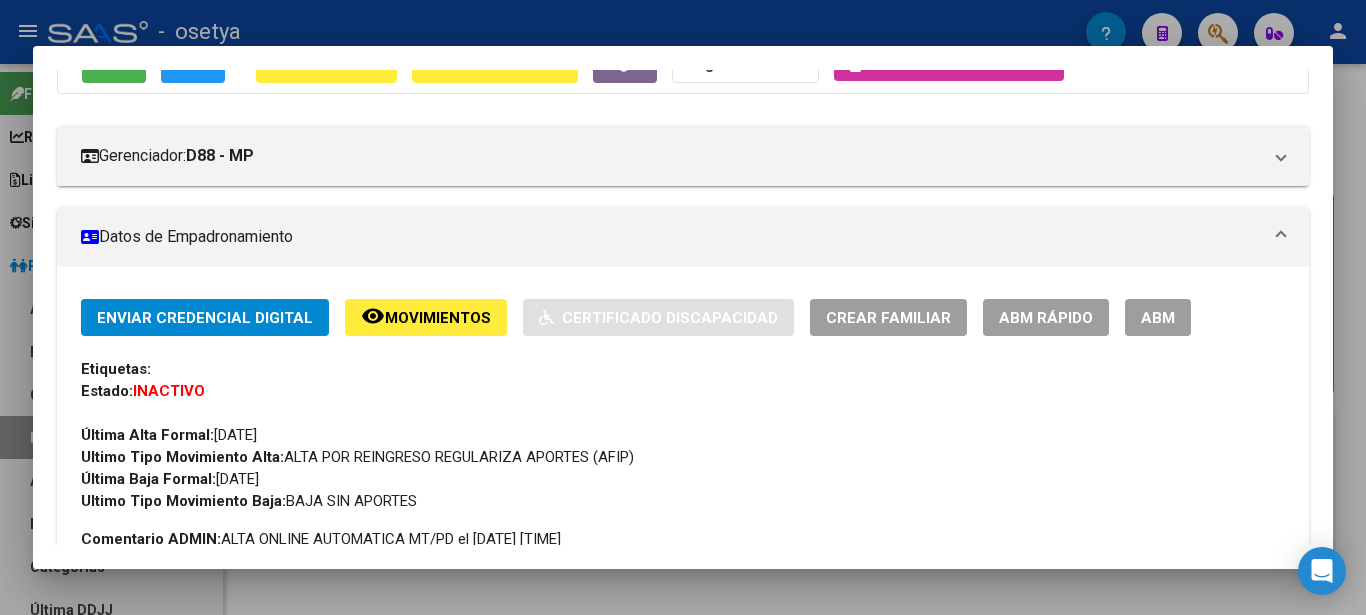 scroll, scrollTop: 510, scrollLeft: 0, axis: vertical 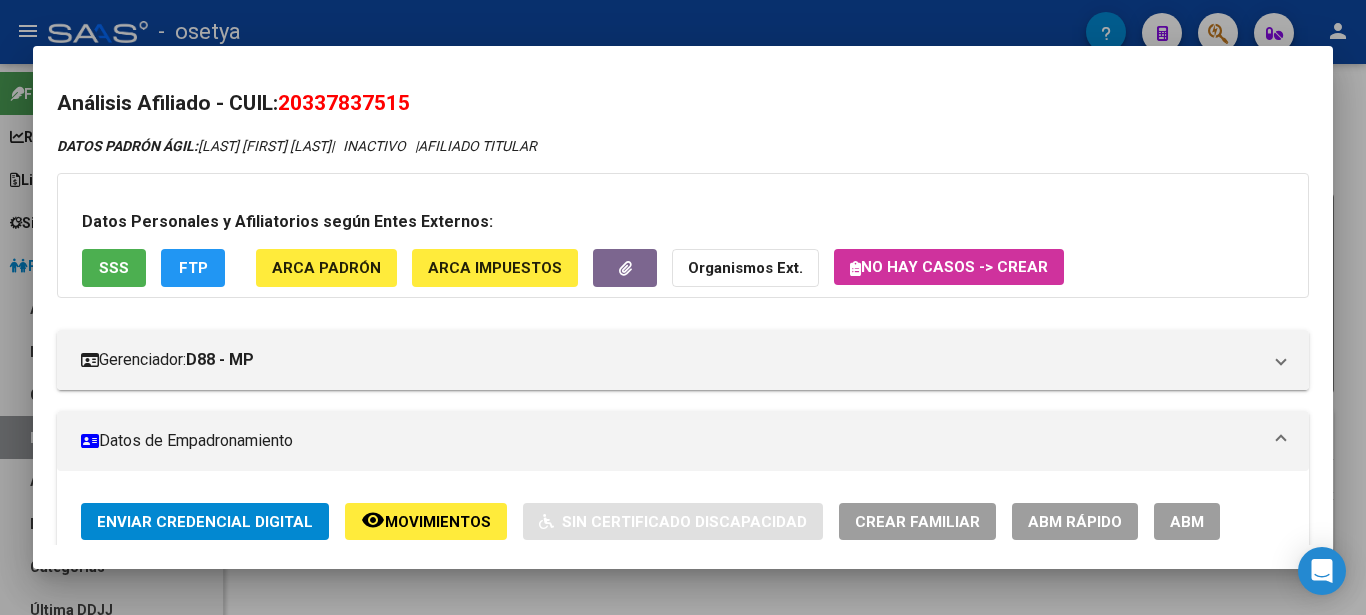 click at bounding box center (683, 307) 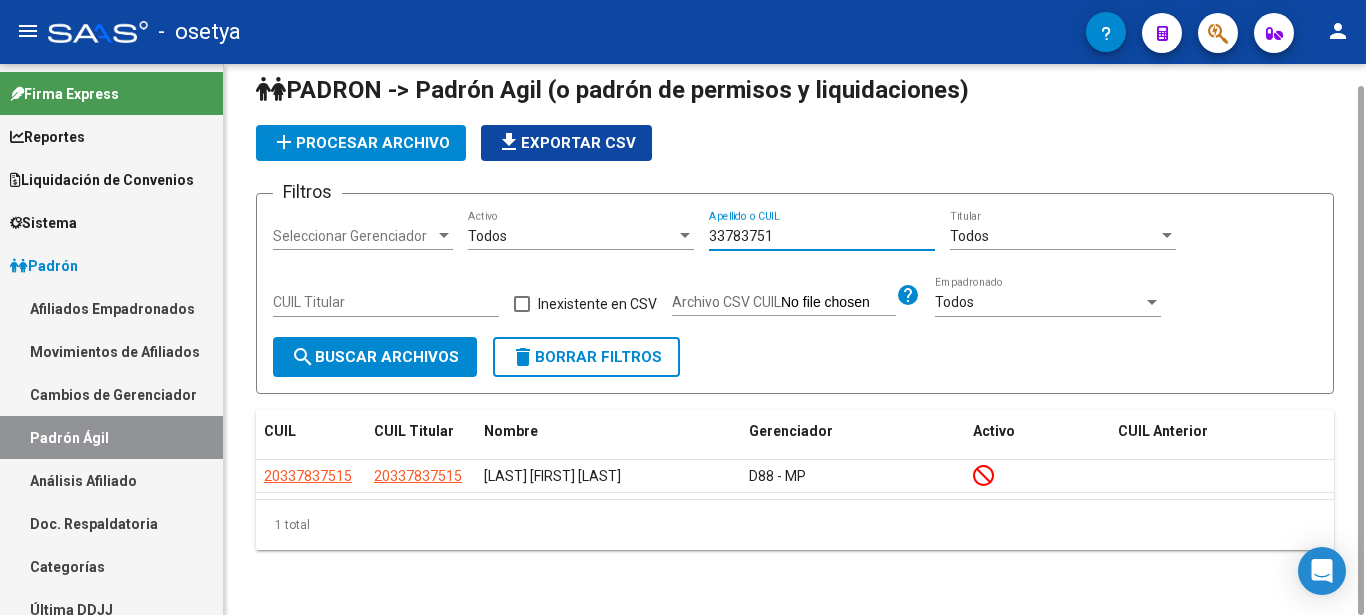 drag, startPoint x: 776, startPoint y: 235, endPoint x: 676, endPoint y: 219, distance: 101.27191 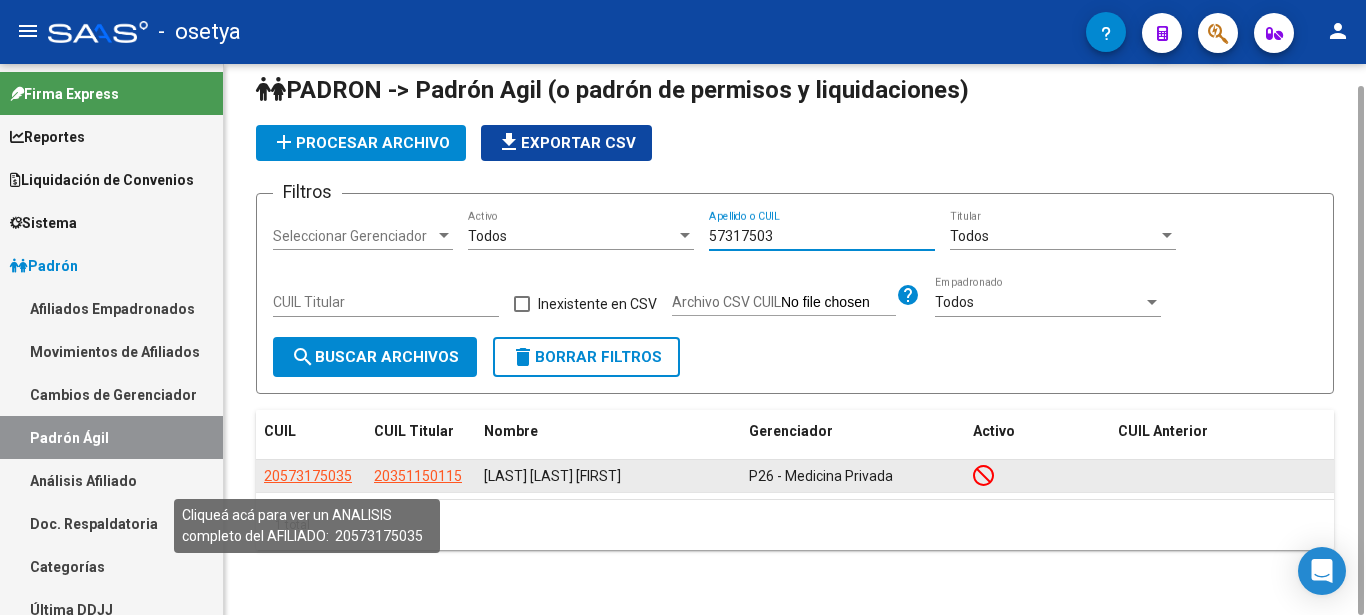type on "57317503" 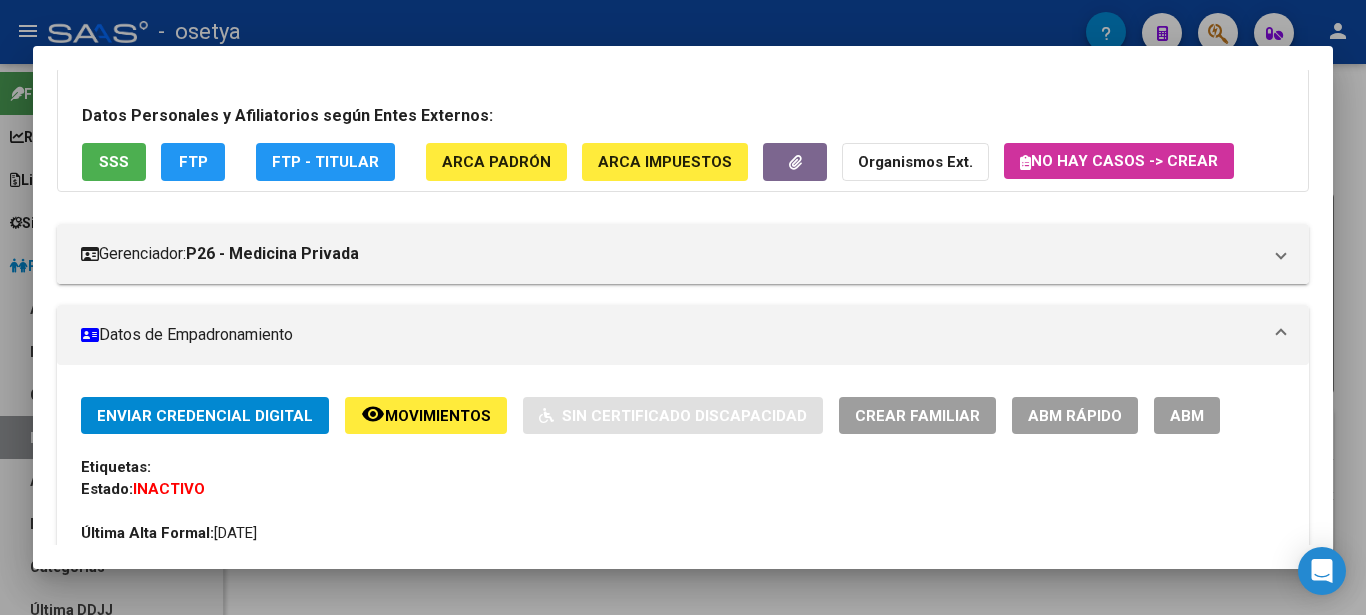 scroll, scrollTop: 0, scrollLeft: 0, axis: both 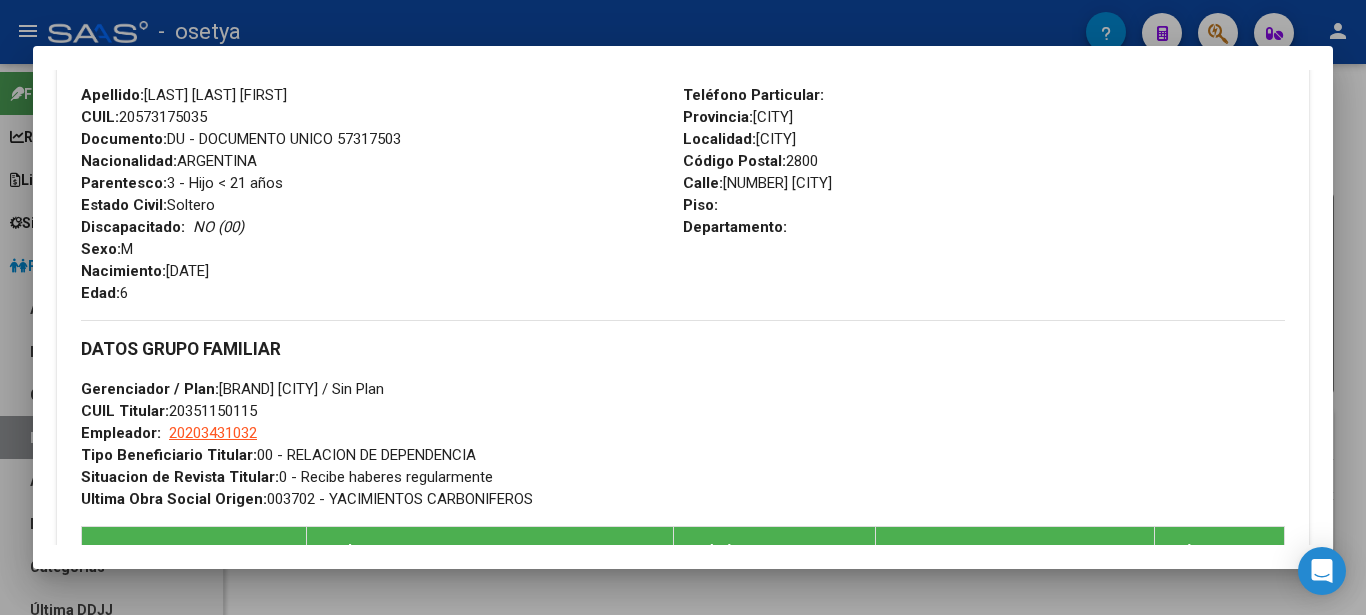 drag, startPoint x: 60, startPoint y: 102, endPoint x: 455, endPoint y: 563, distance: 607.0799 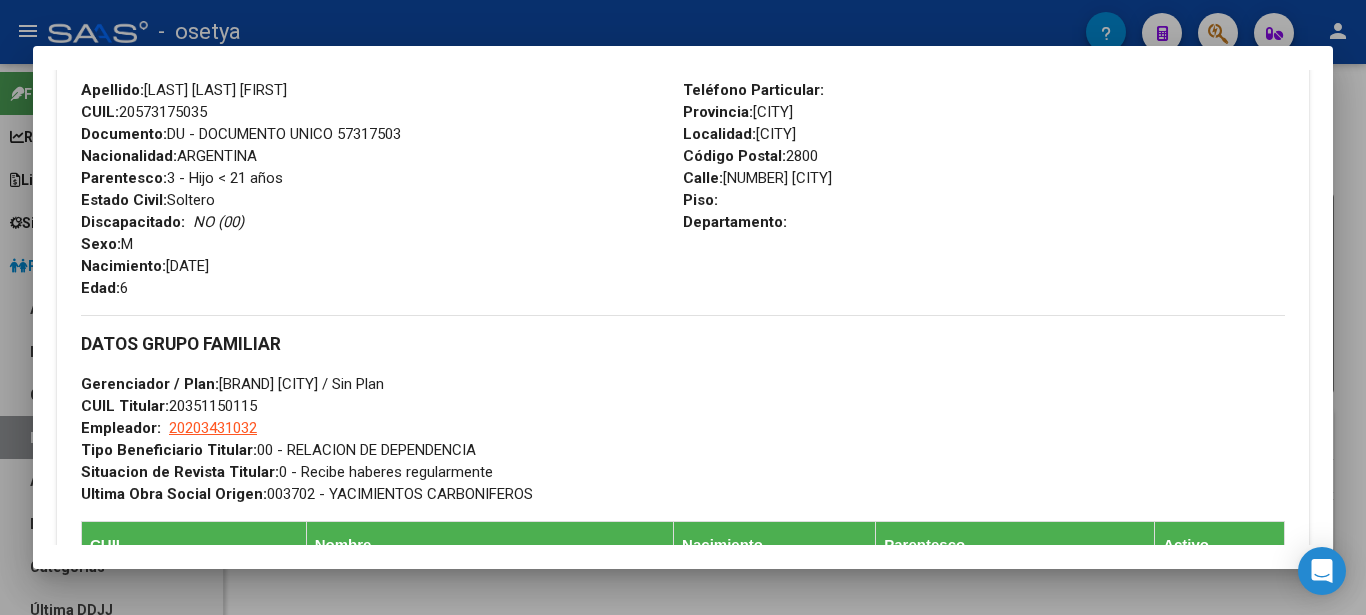 click at bounding box center (683, 307) 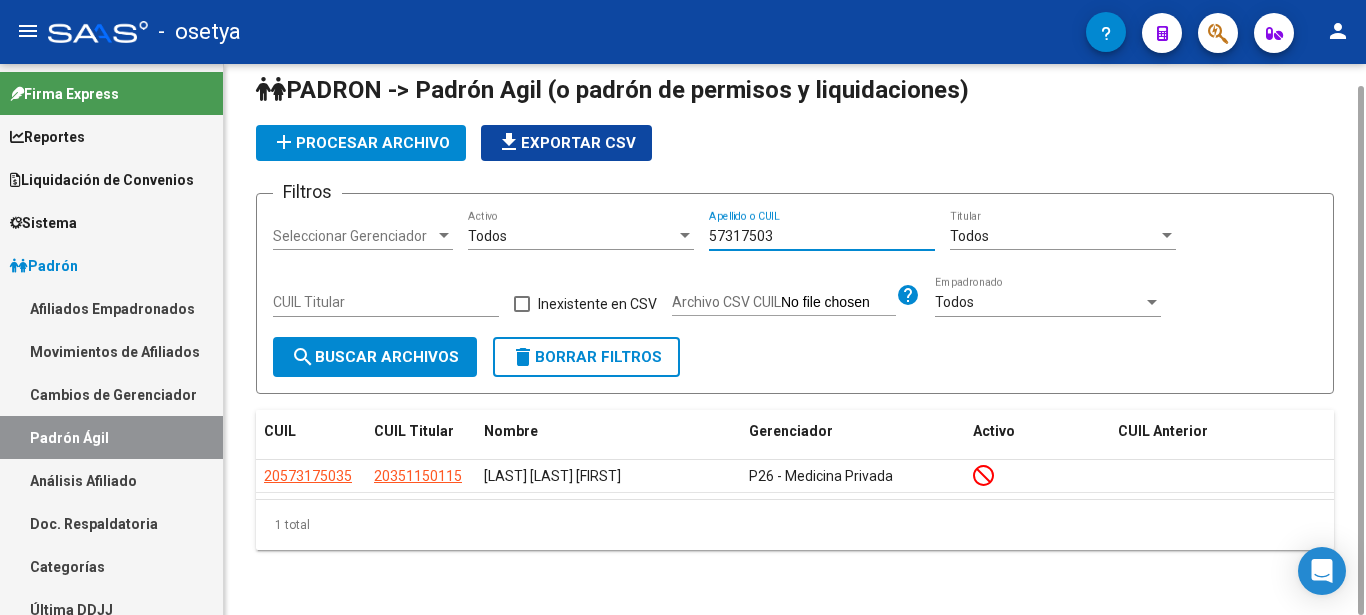 drag, startPoint x: 773, startPoint y: 242, endPoint x: 695, endPoint y: 242, distance: 78 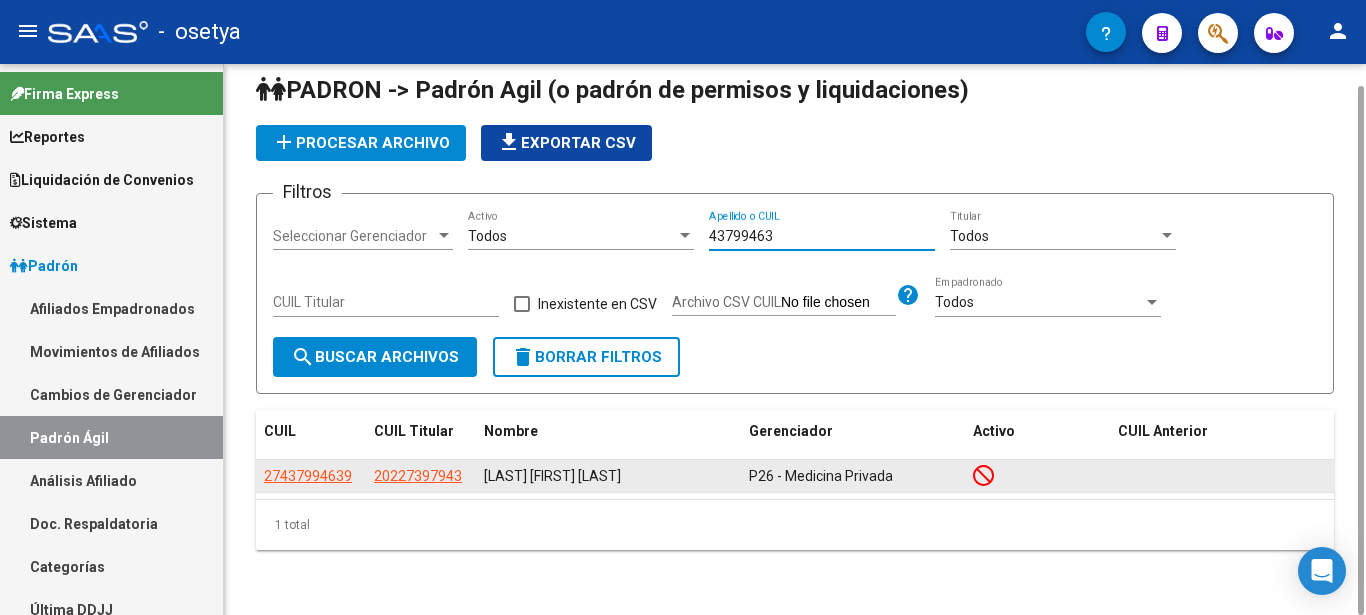 type on "43799463" 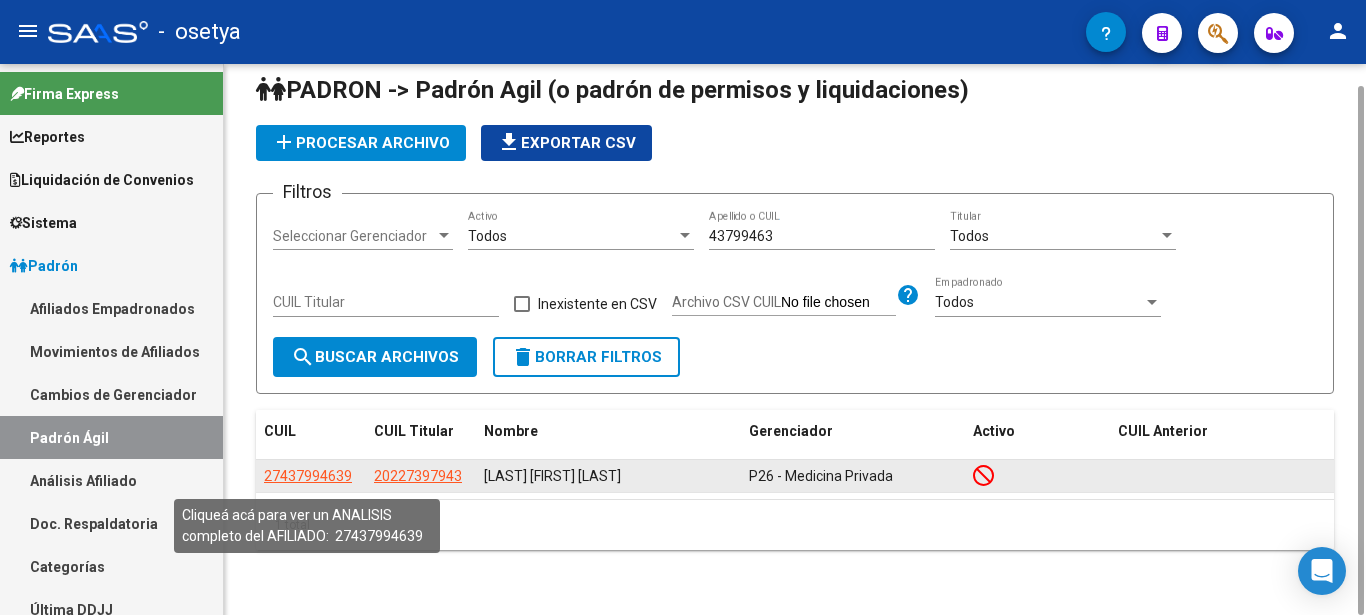 click on "27437994639" 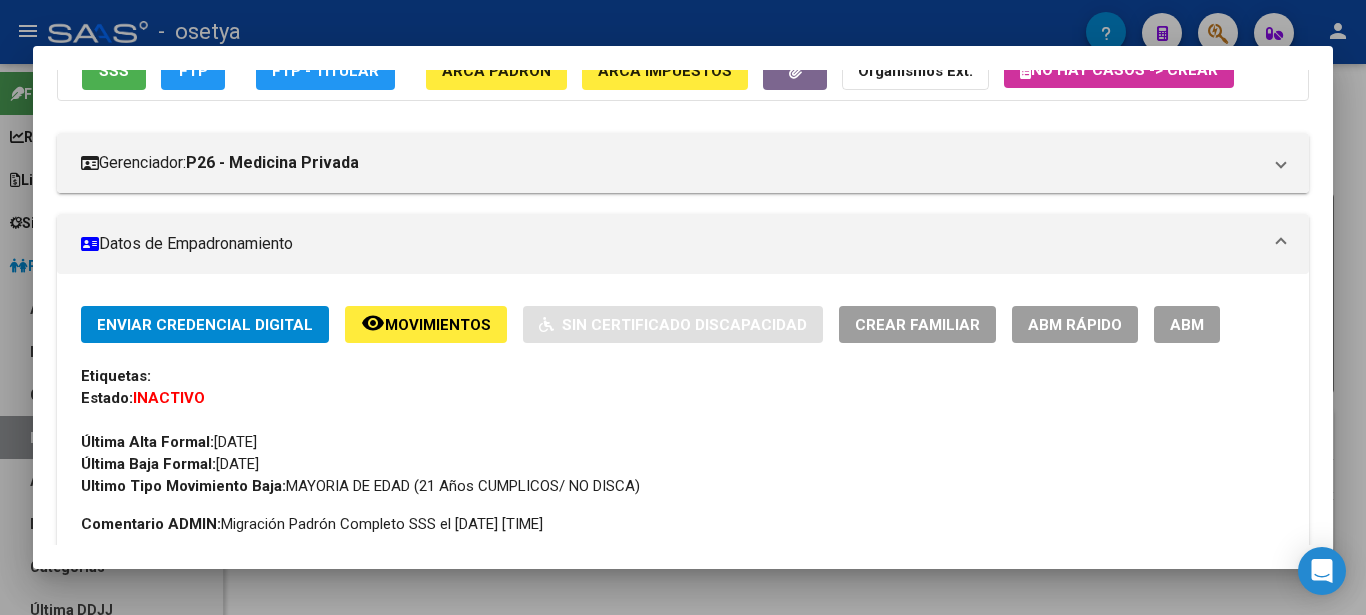 scroll, scrollTop: 0, scrollLeft: 0, axis: both 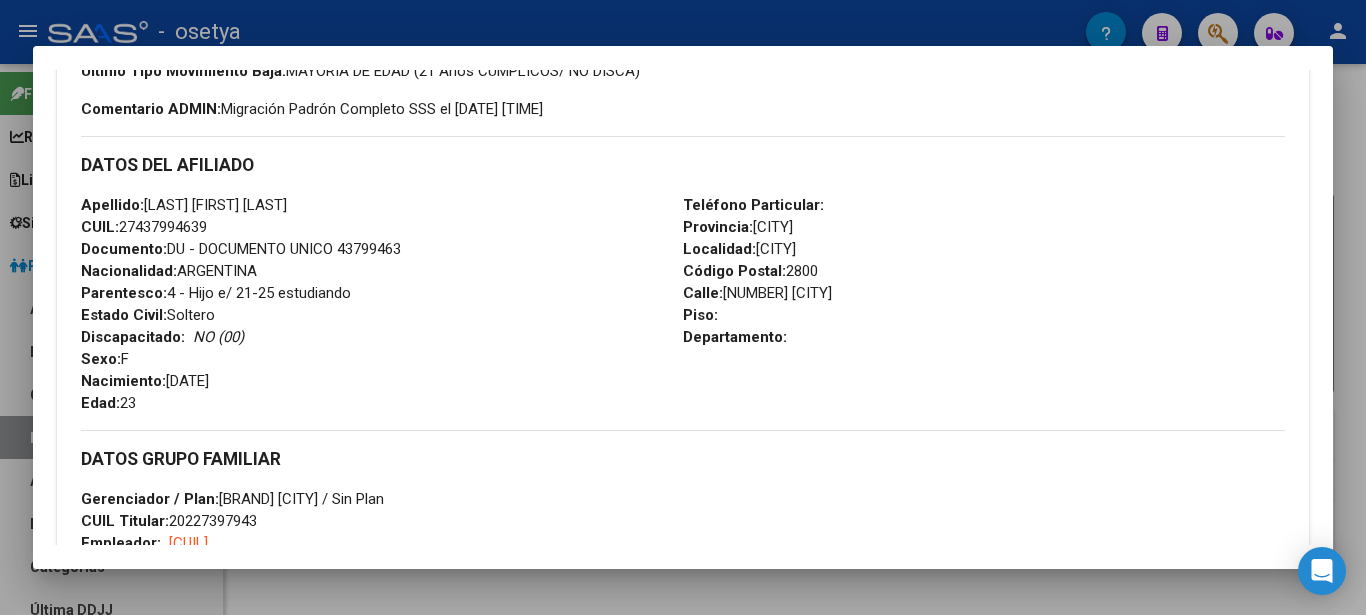 drag, startPoint x: 60, startPoint y: 96, endPoint x: 446, endPoint y: 561, distance: 604.33514 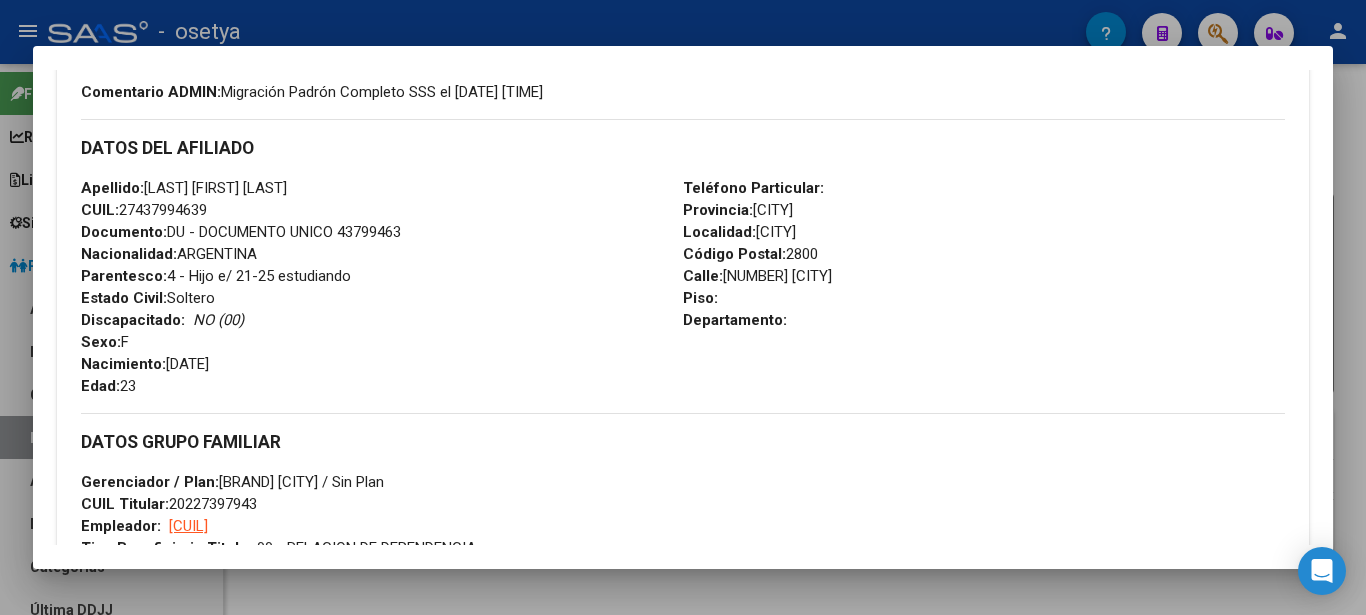 click on "DATOS DEL AFILIADO" at bounding box center (683, 148) 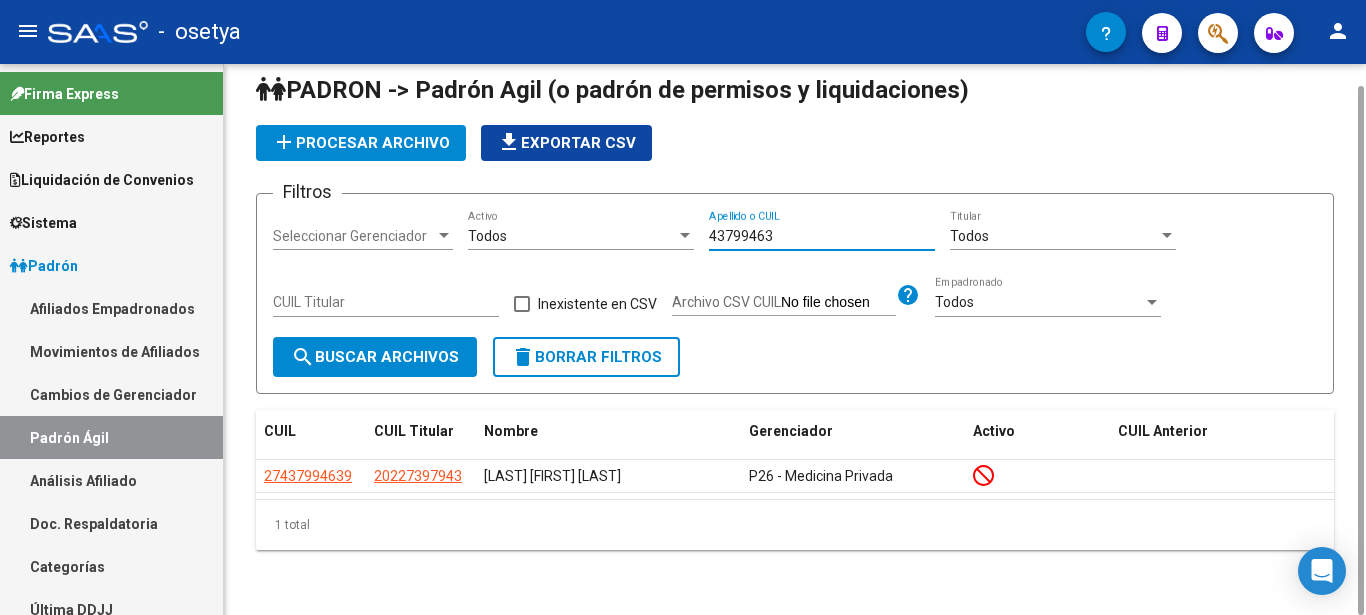 drag, startPoint x: 759, startPoint y: 239, endPoint x: 633, endPoint y: 254, distance: 126.88972 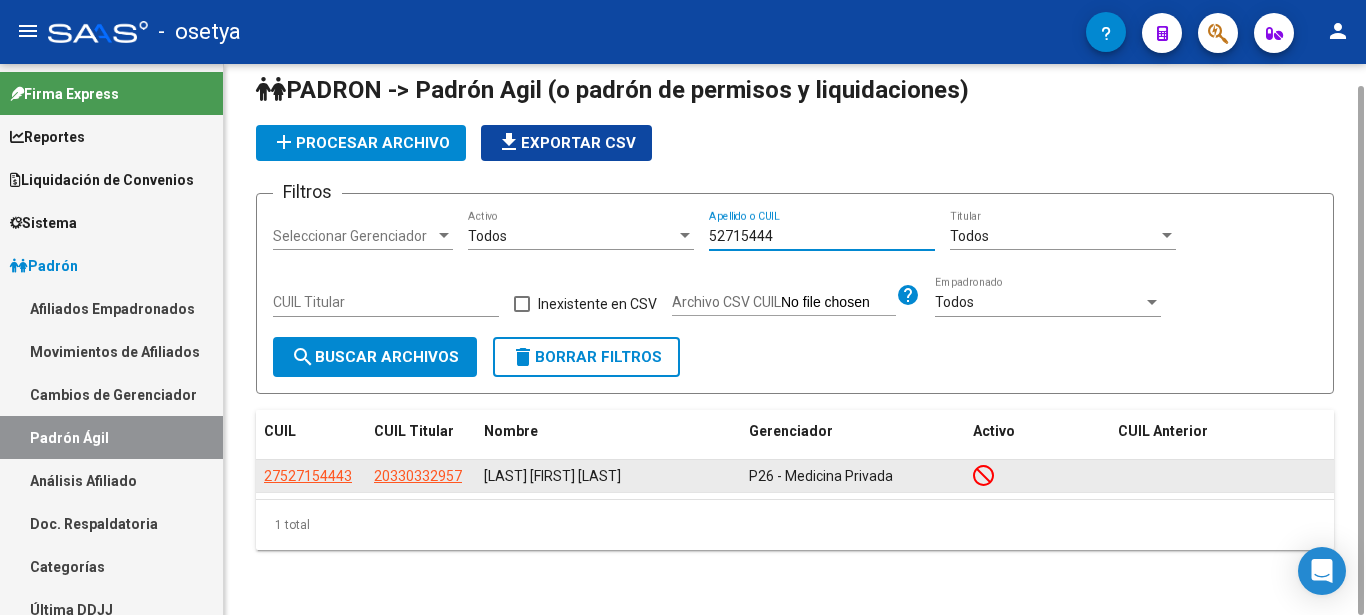 type on "52715444" 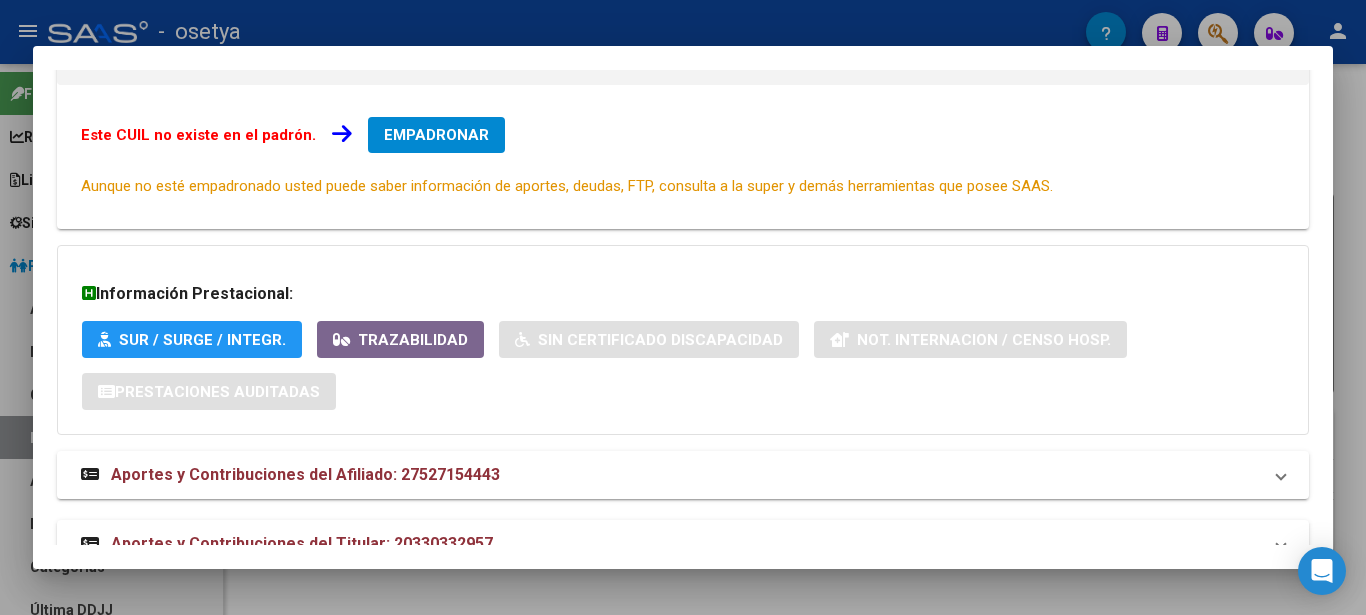 scroll, scrollTop: 430, scrollLeft: 0, axis: vertical 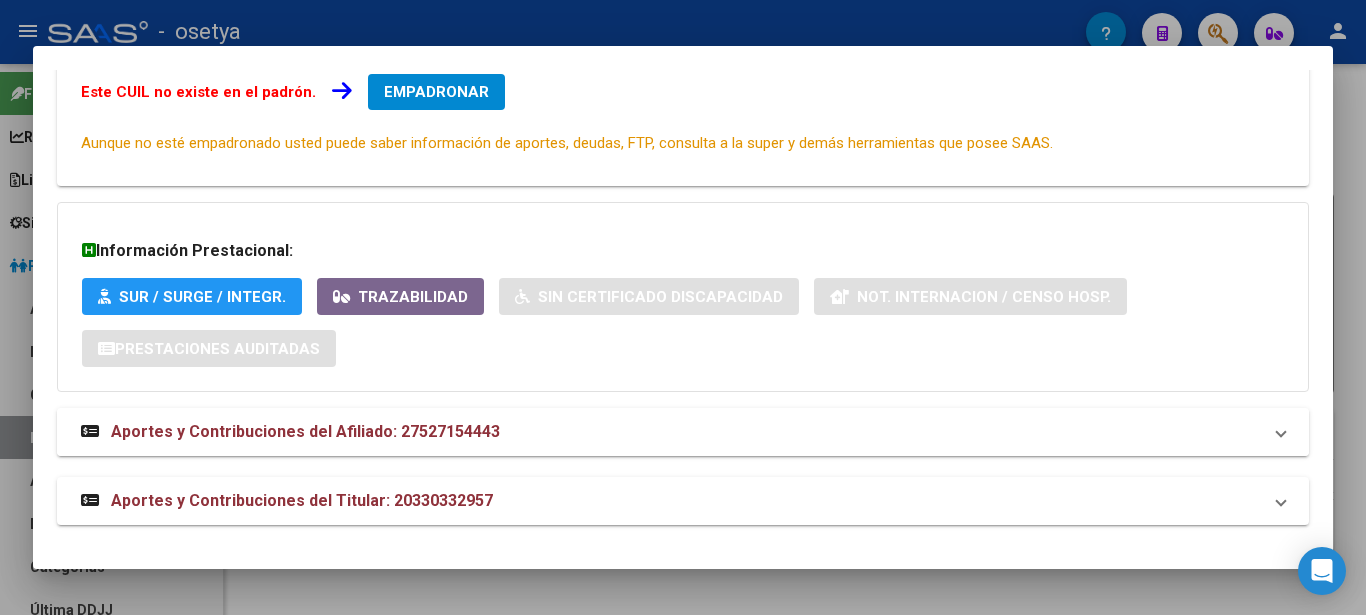 click on "Aportes y Contribuciones del Afiliado: 27527154443" at bounding box center [305, 431] 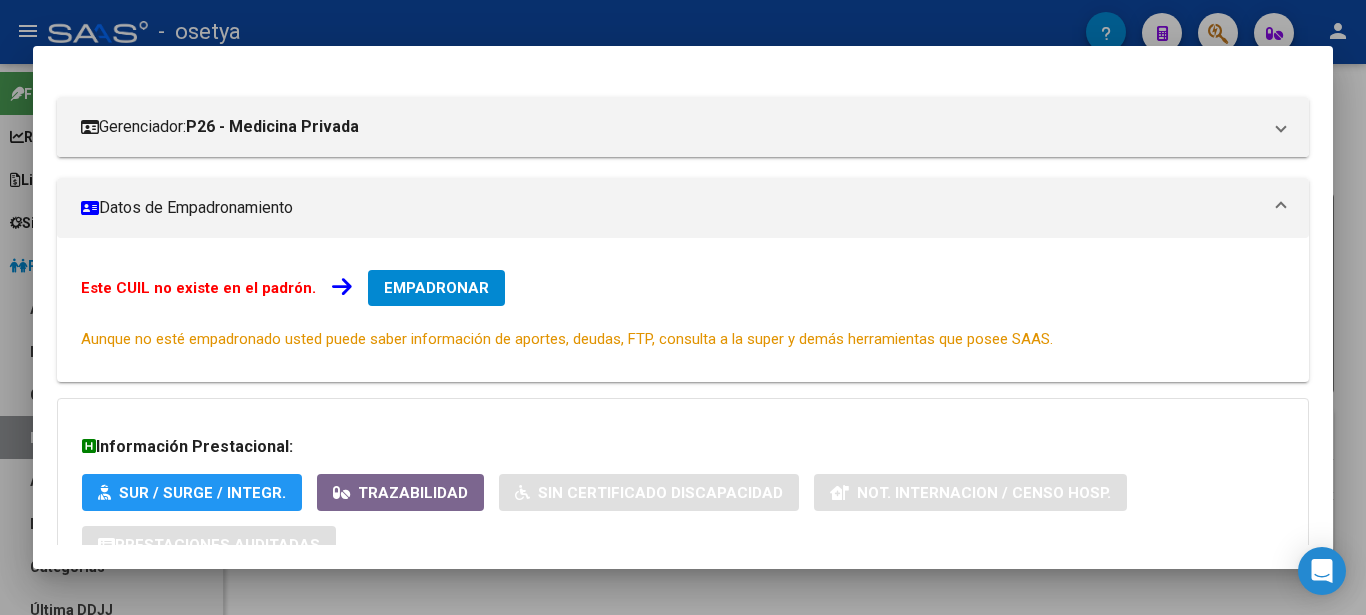 scroll, scrollTop: 0, scrollLeft: 0, axis: both 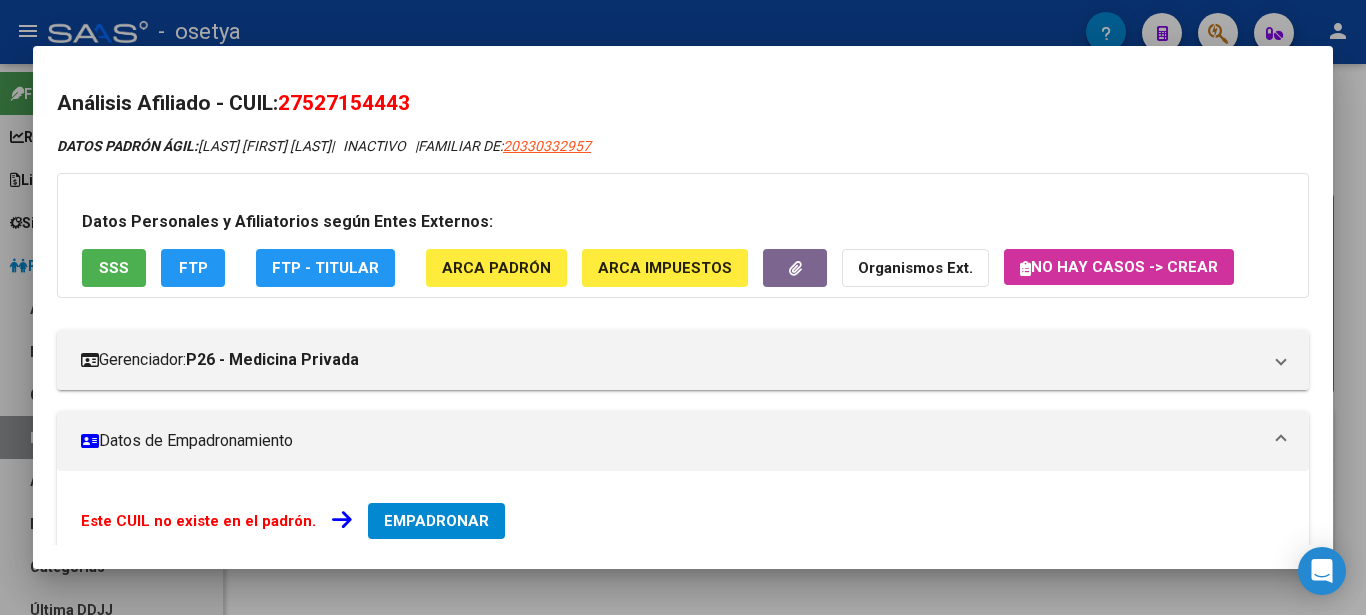 click at bounding box center [683, 307] 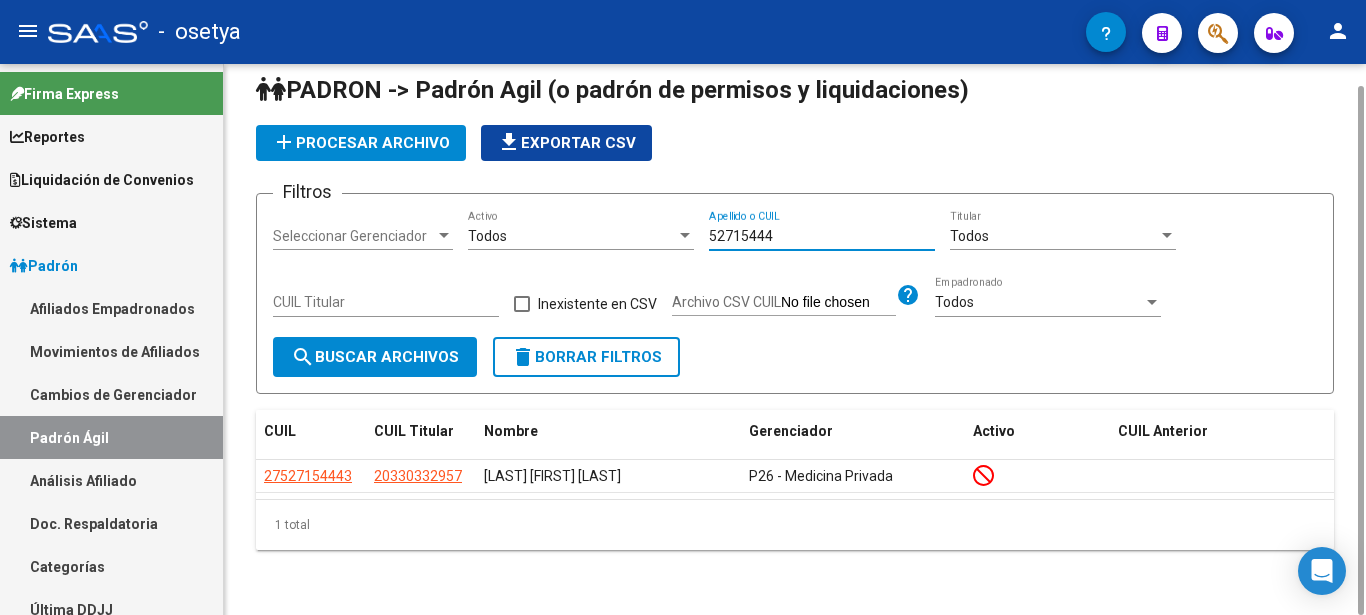drag, startPoint x: 782, startPoint y: 230, endPoint x: 618, endPoint y: 241, distance: 164.36848 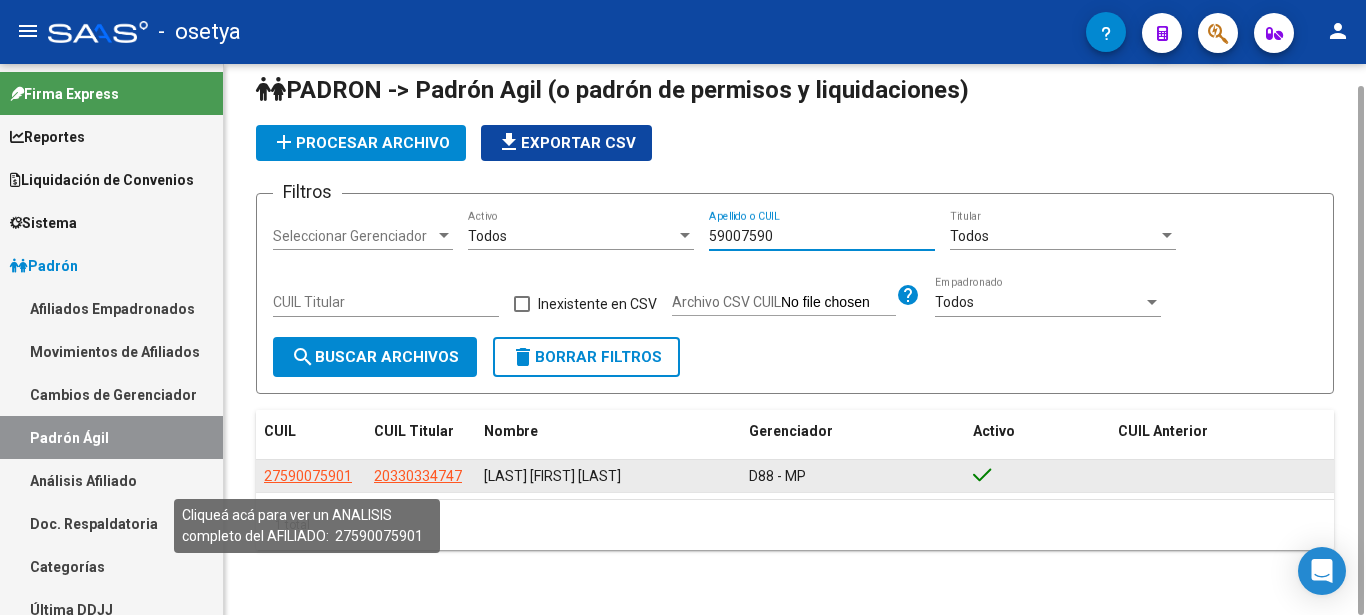 type on "59007590" 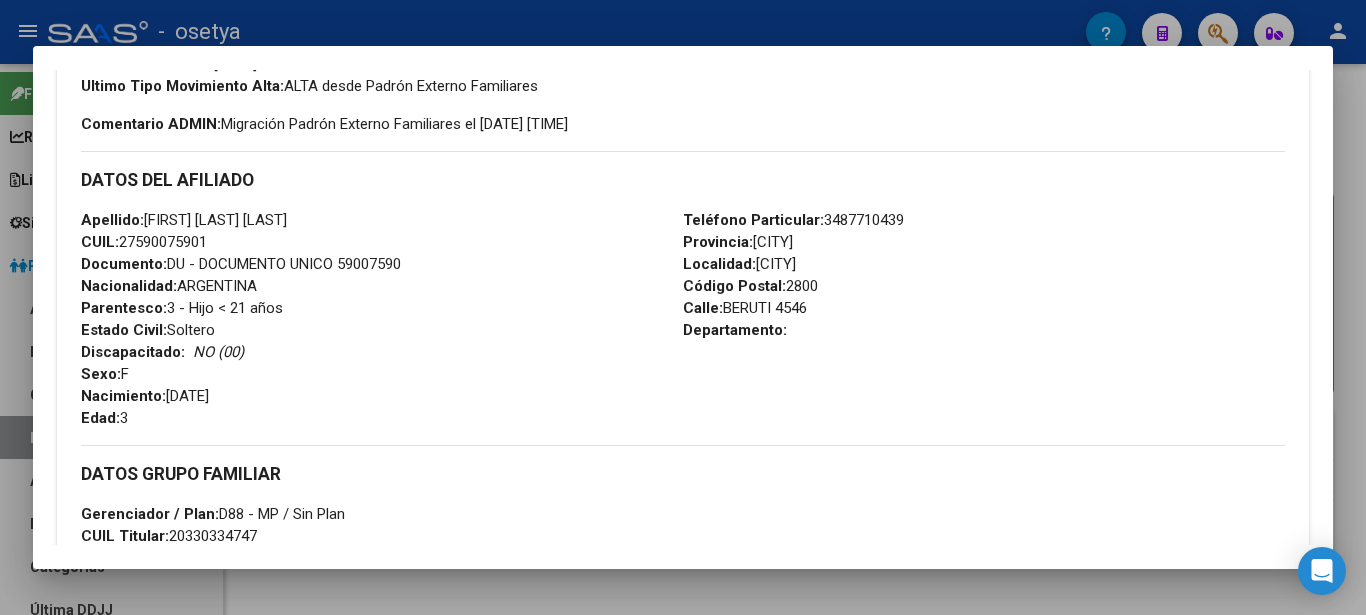 drag, startPoint x: 63, startPoint y: 100, endPoint x: 882, endPoint y: 559, distance: 938.85144 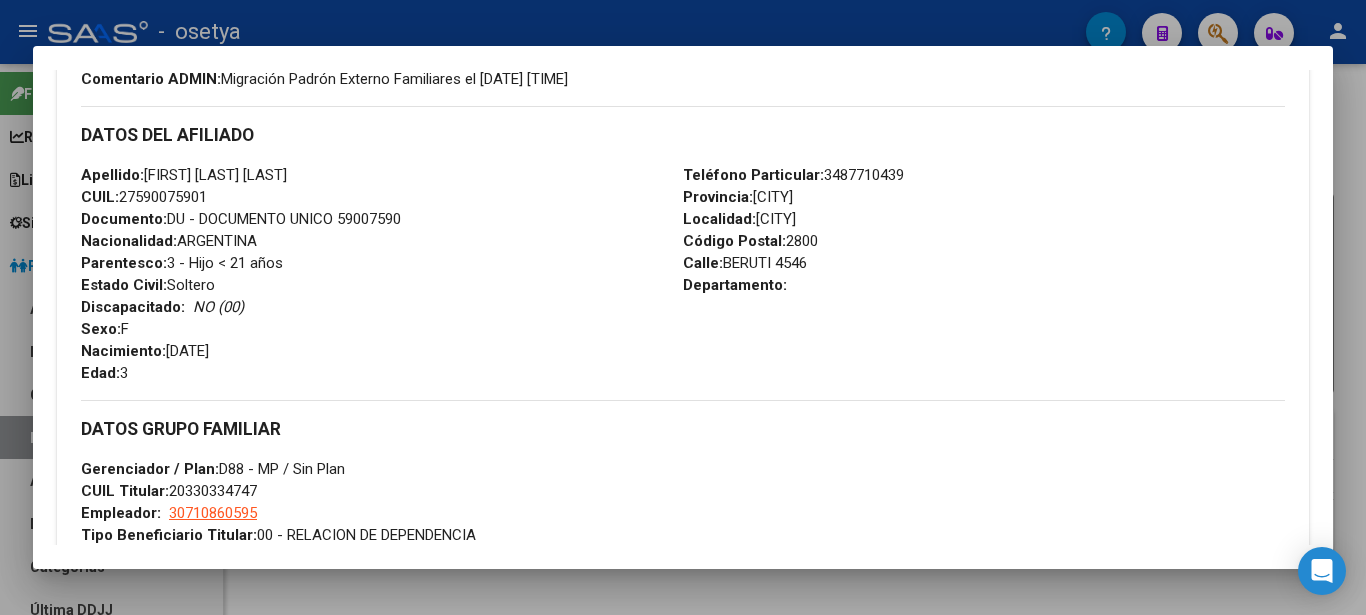 click at bounding box center (683, 307) 